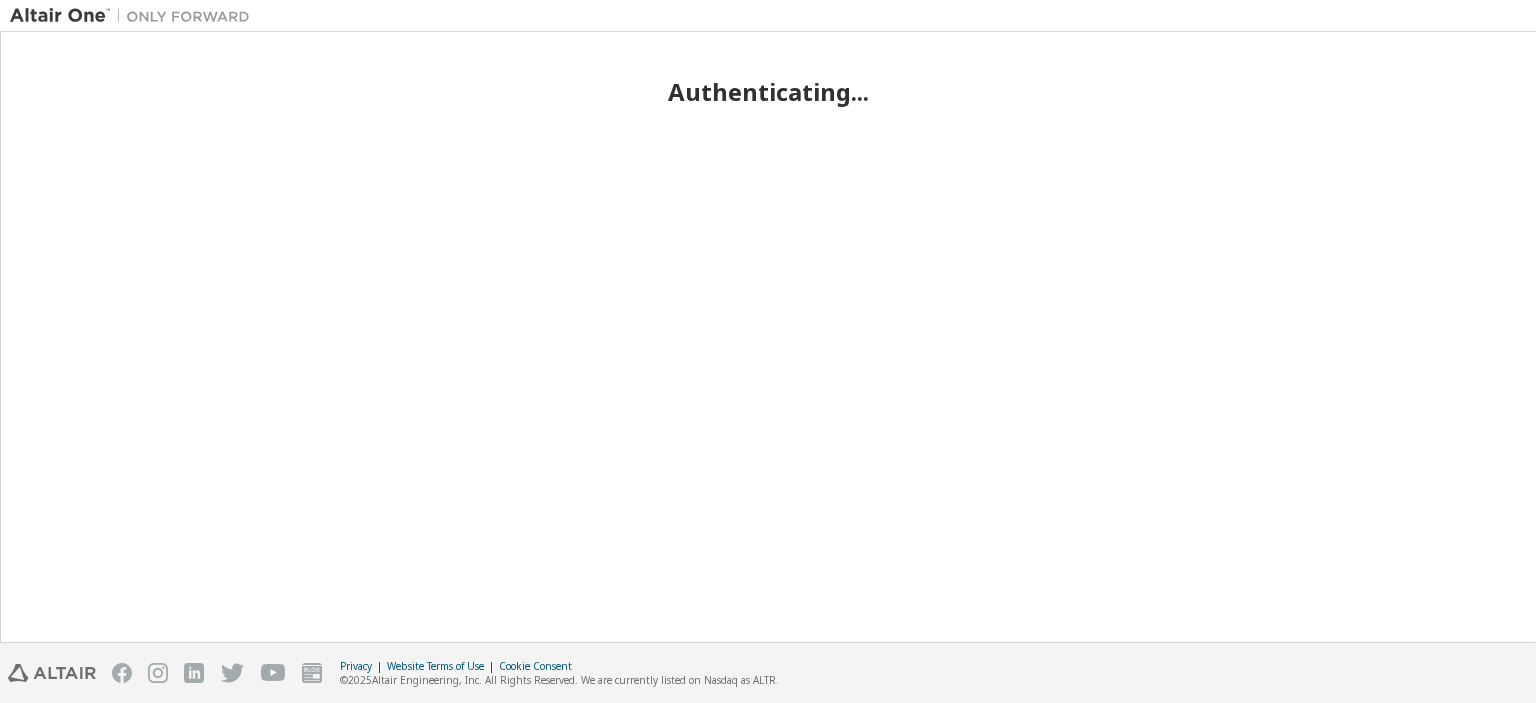 scroll, scrollTop: 0, scrollLeft: 0, axis: both 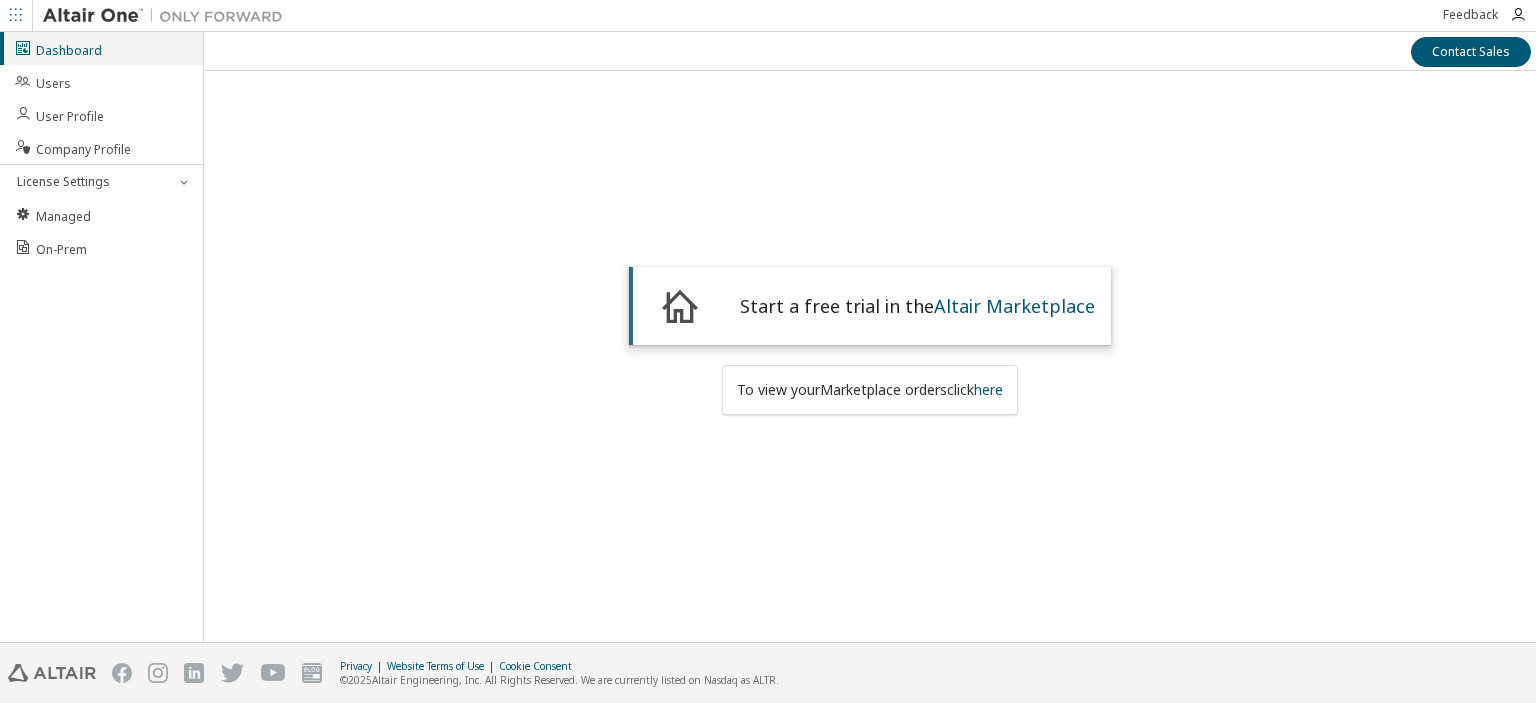 click on "Dashboard" at bounding box center (58, 48) 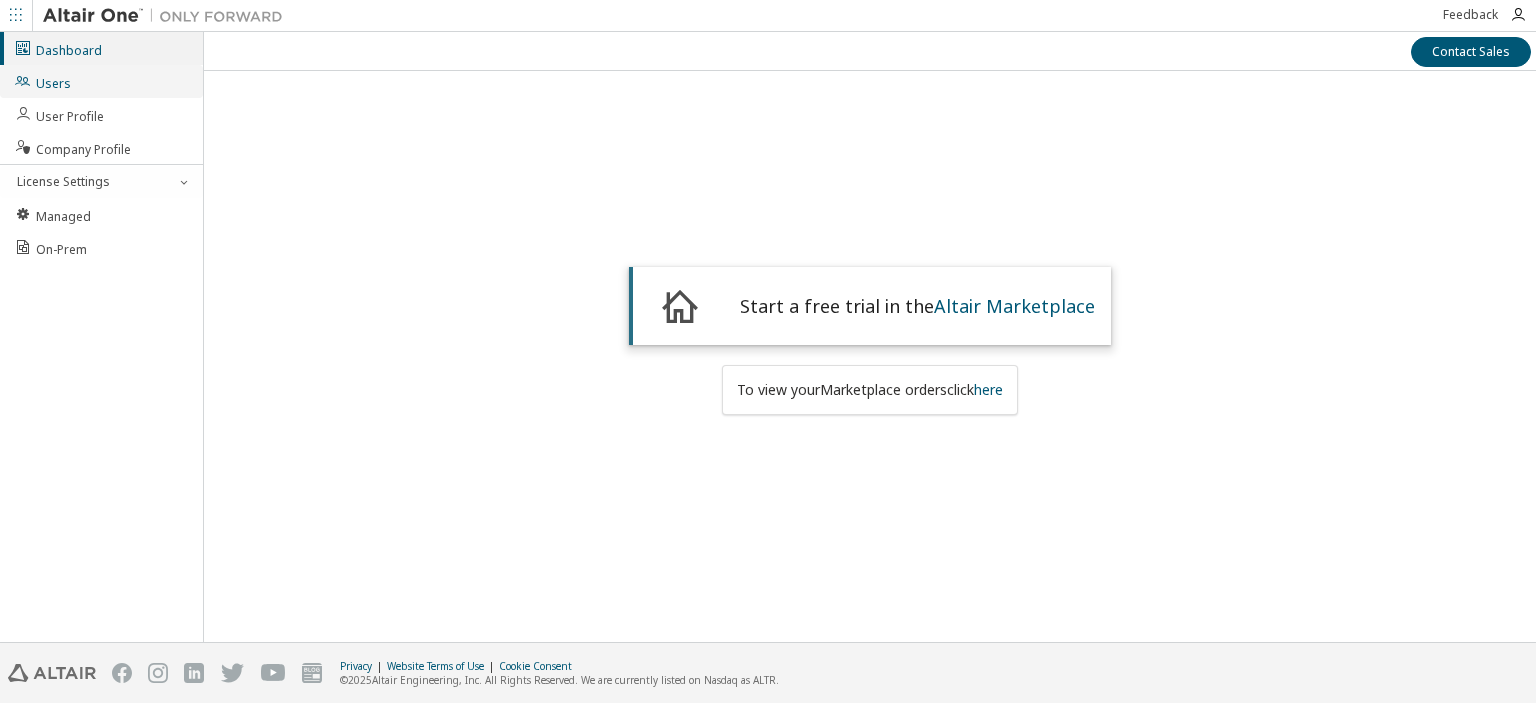 click on "Users" at bounding box center [42, 81] 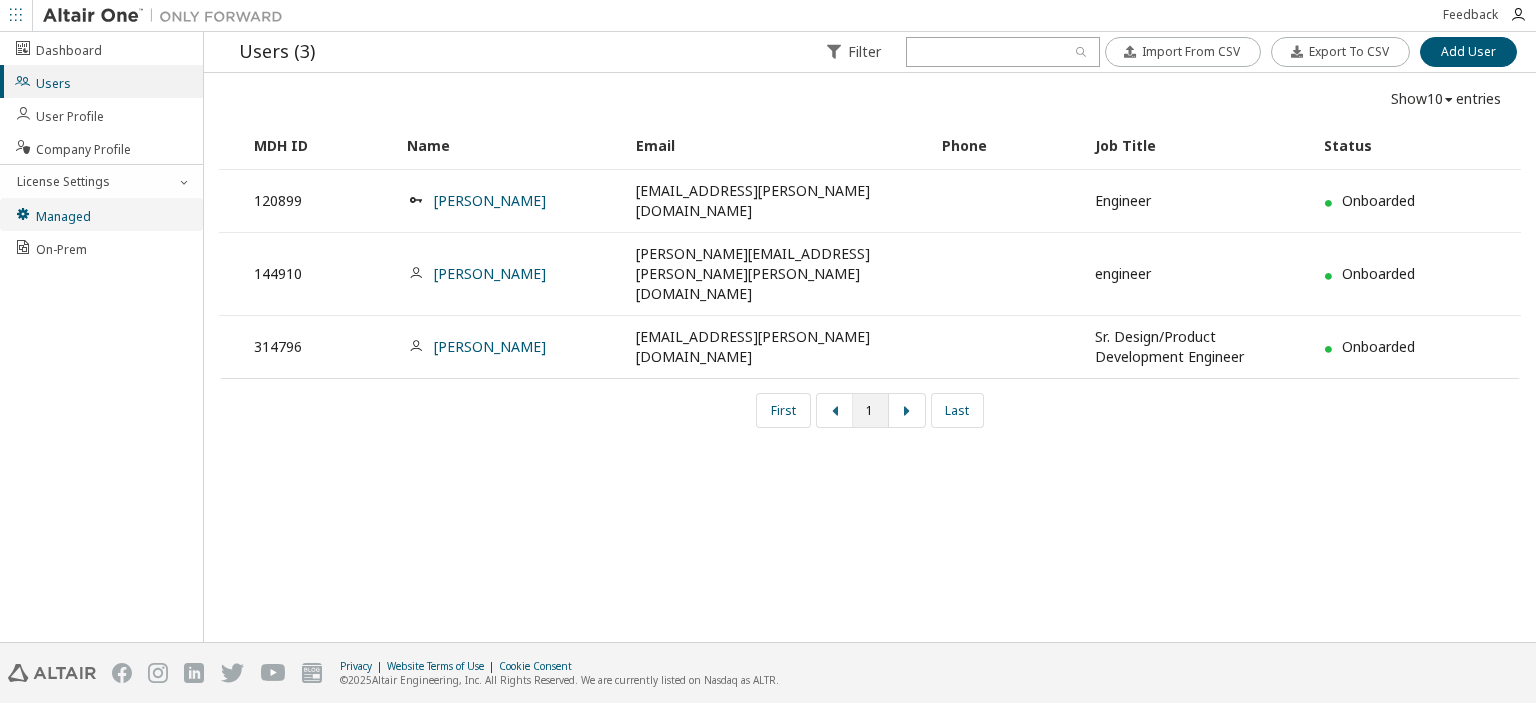 click on "Managed" at bounding box center (52, 214) 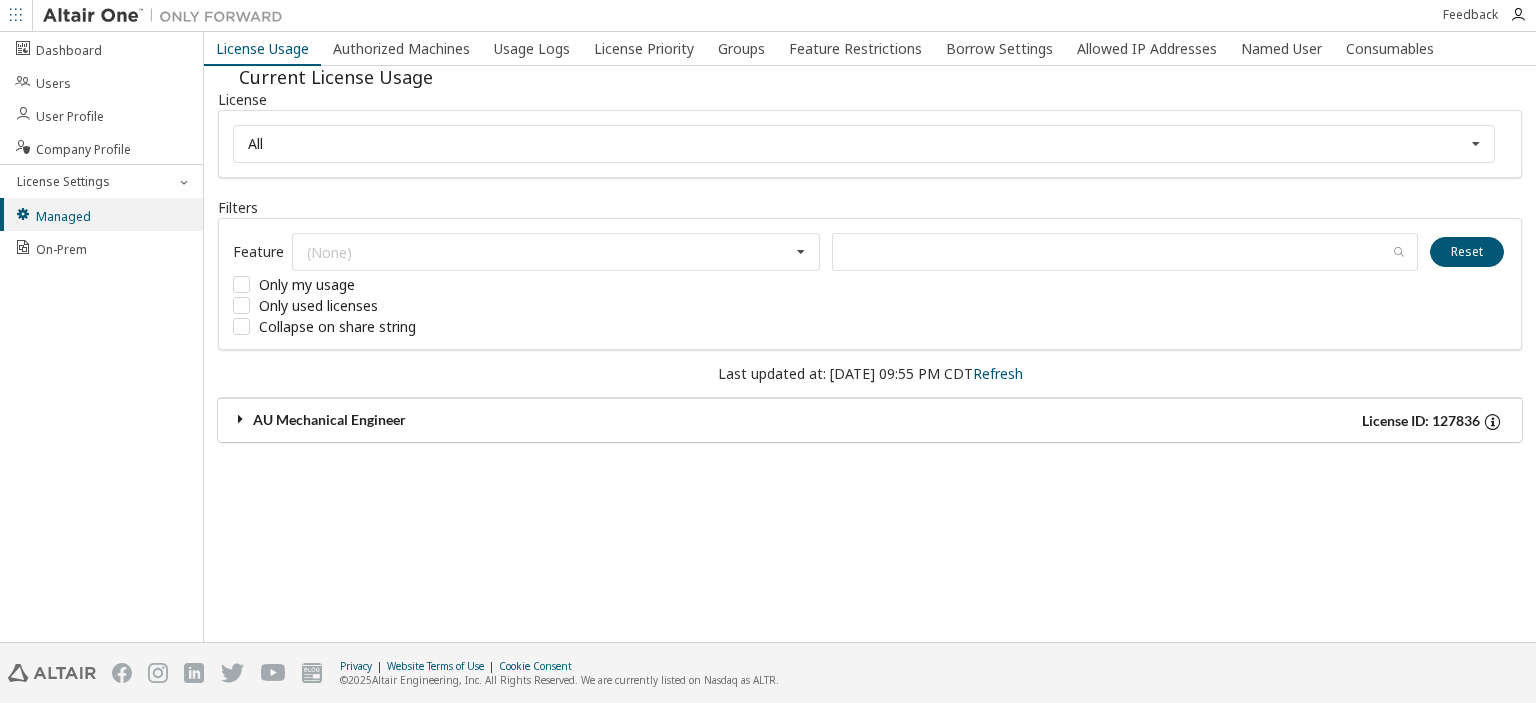 click at bounding box center (241, 419) 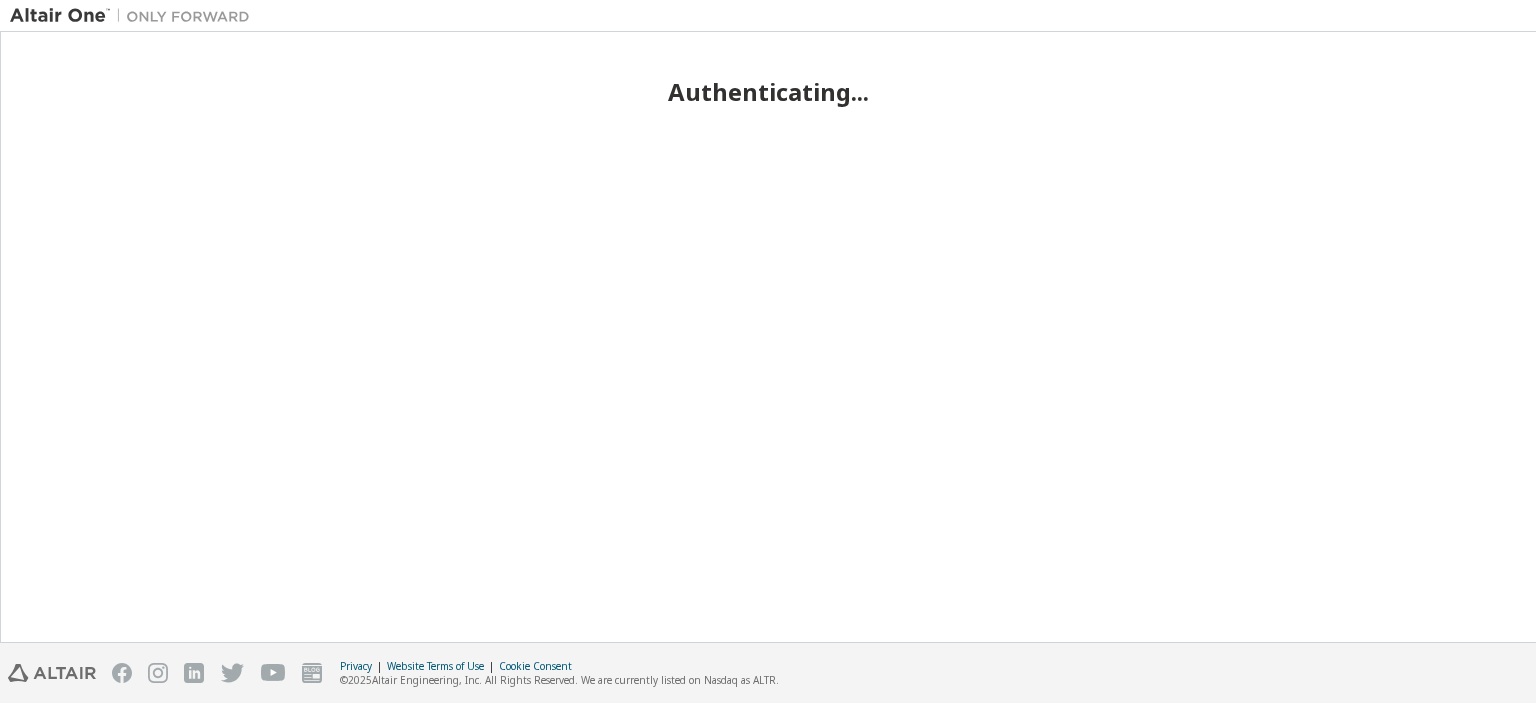 scroll, scrollTop: 0, scrollLeft: 0, axis: both 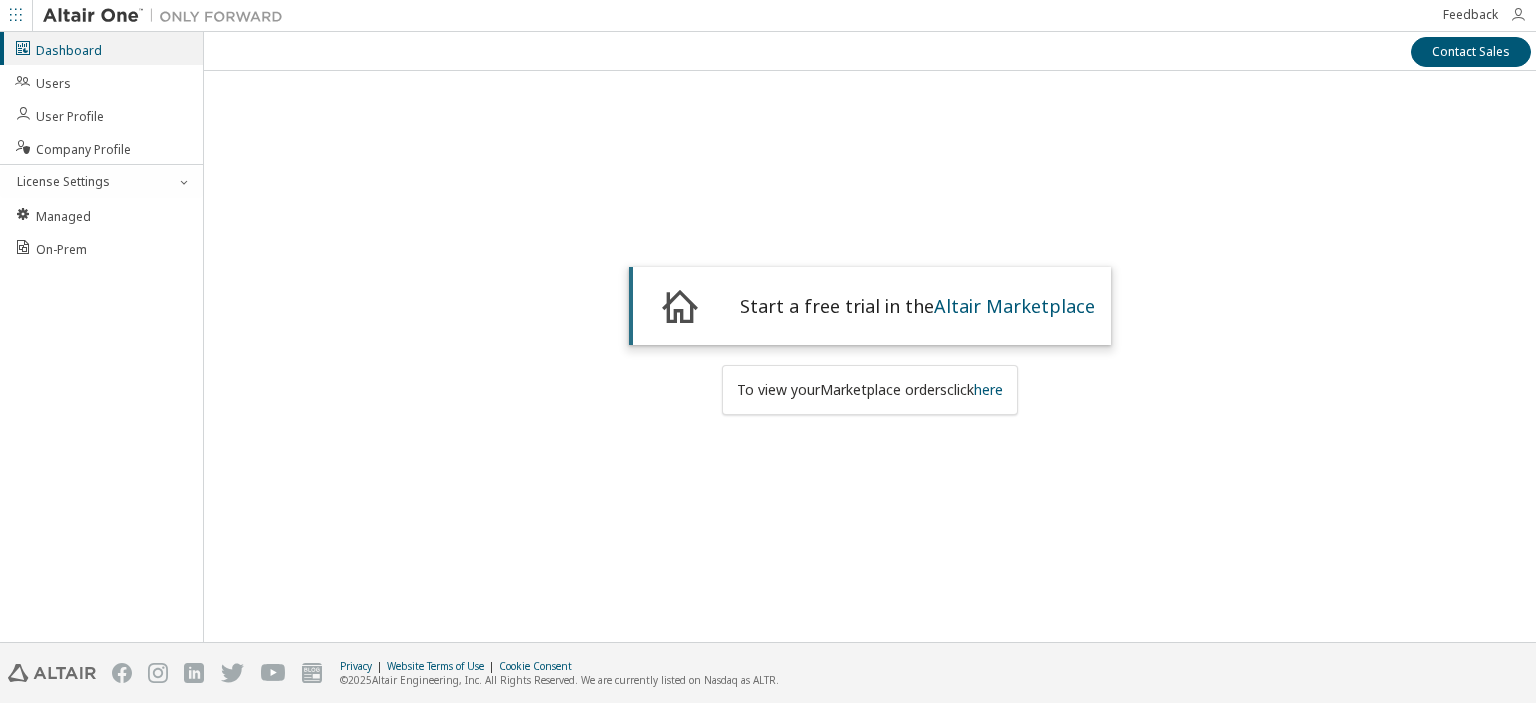click at bounding box center (1518, 15) 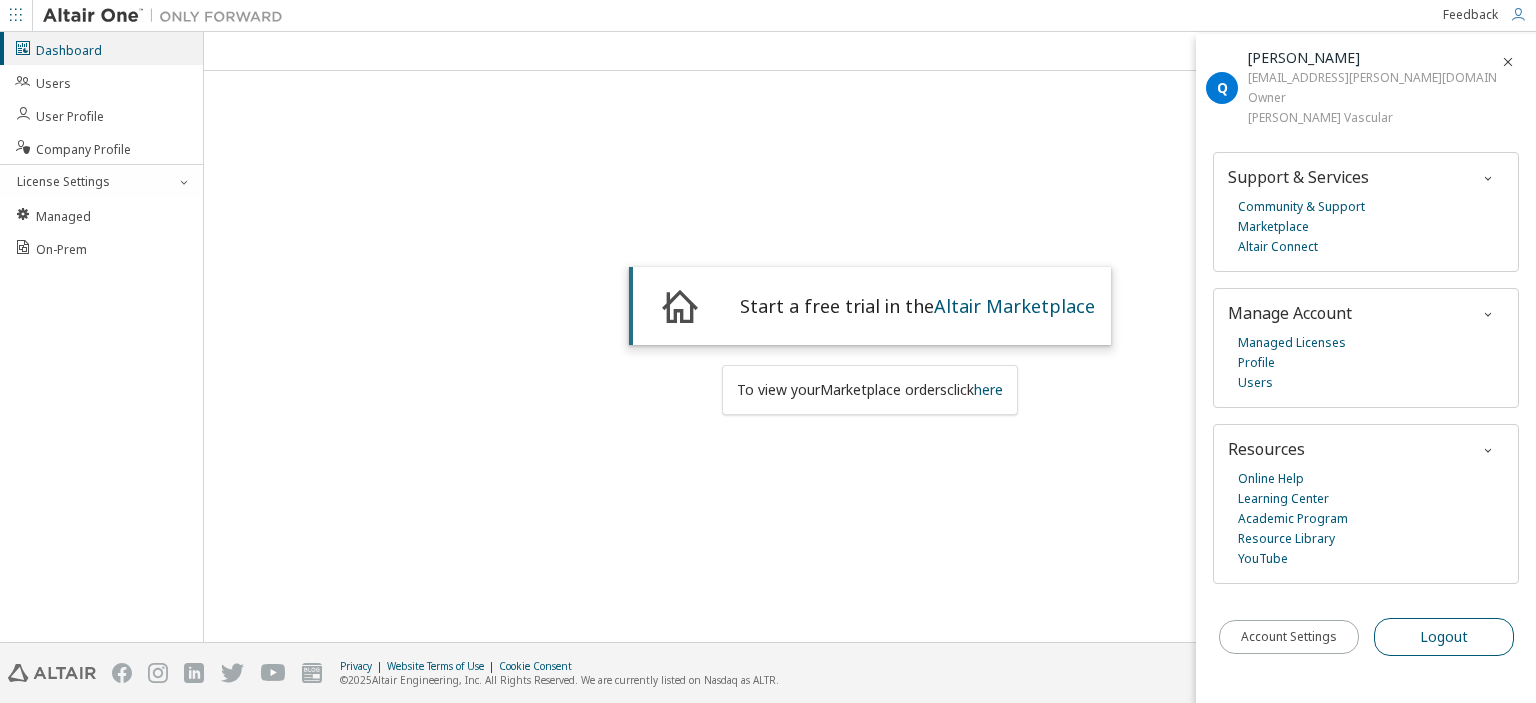 click on "Logout" at bounding box center [1444, 637] 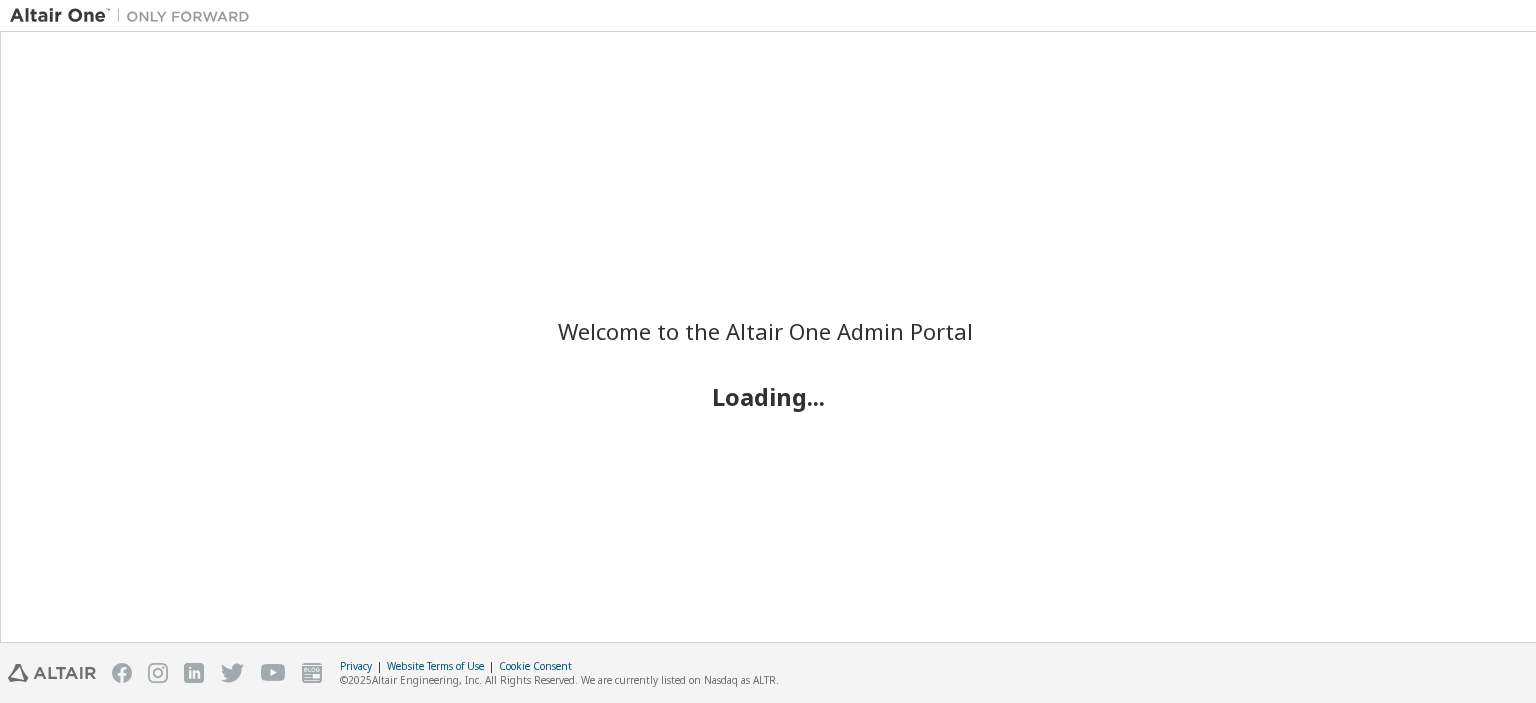 scroll, scrollTop: 0, scrollLeft: 0, axis: both 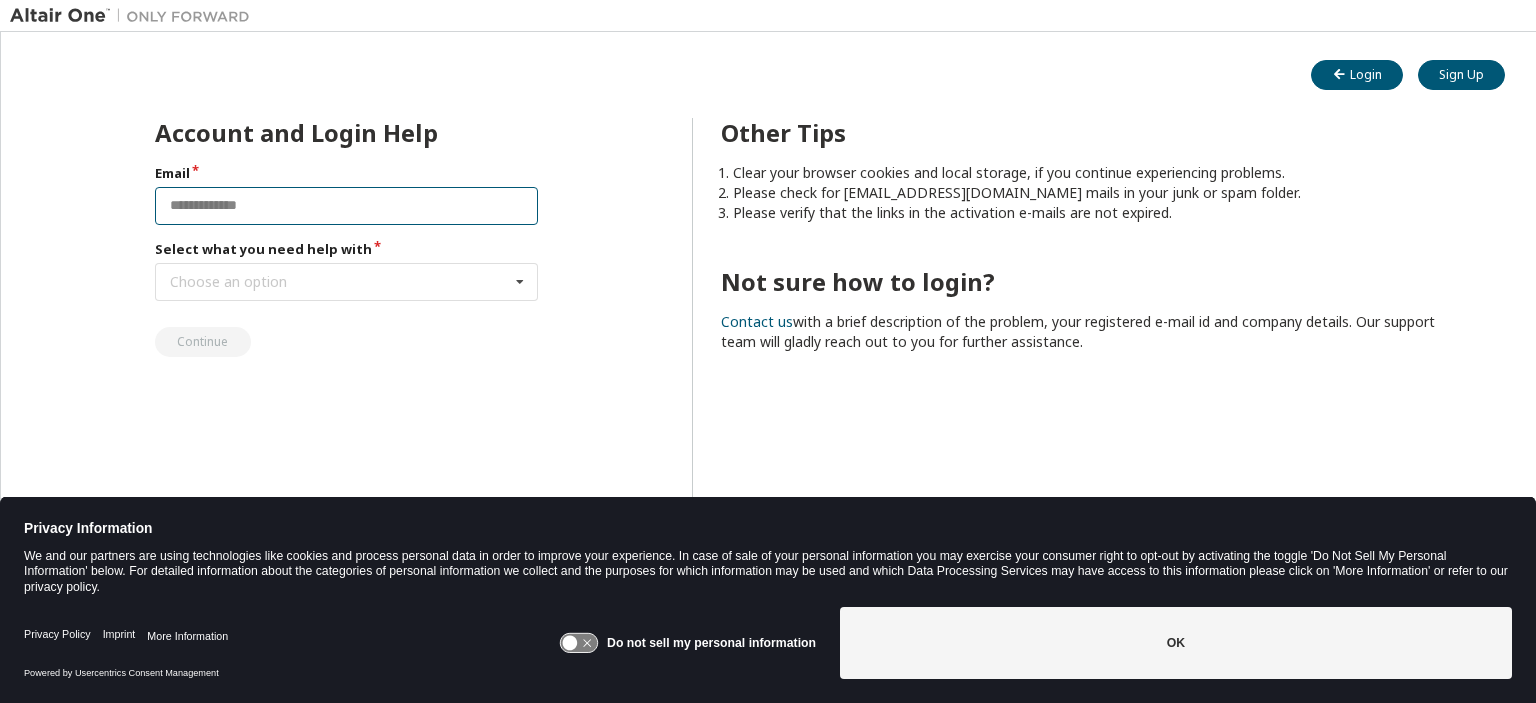 click at bounding box center [347, 206] 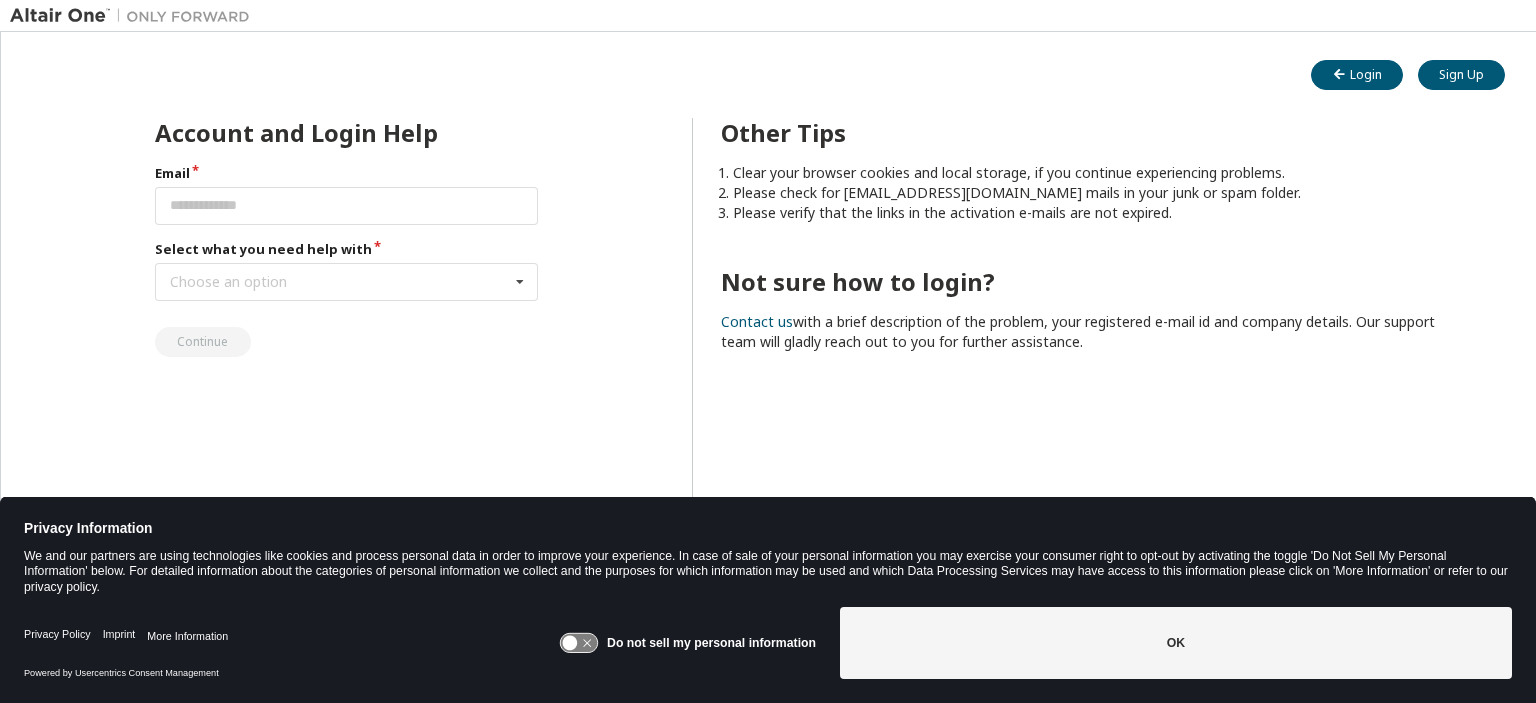 click on "Account and Login Help Email Select what you need help with Choose an option I forgot my password I did not receive activation mail My activation mail expired My account is locked I want to reset multi-factor authentication I don't know but can't login Continue Other Tips Clear your browser cookies and local storage, if you continue experiencing problems. Please check for noreply@okta.com mails in your junk or spam folder. Please verify that the links in the activation e-mails are not expired. Not sure how to login? Contact us  with a brief description of the problem, your registered e-mail id and company details. Our support team will gladly reach out to you for further assistance." at bounding box center (768, 380) 